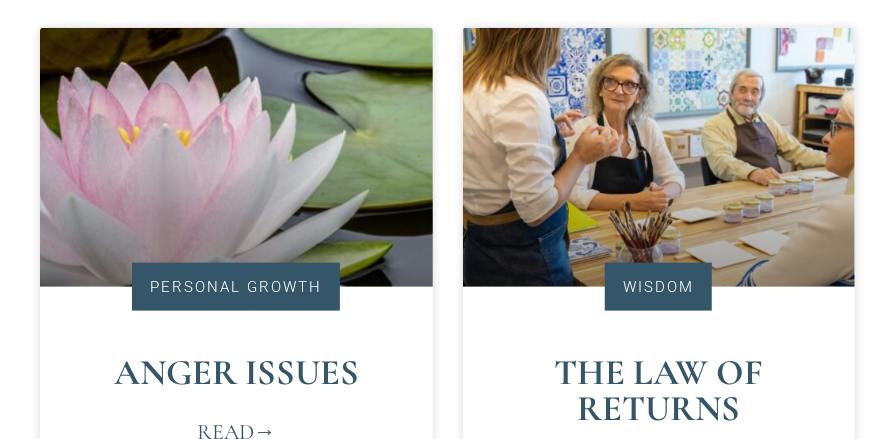 scroll, scrollTop: 807, scrollLeft: 0, axis: vertical 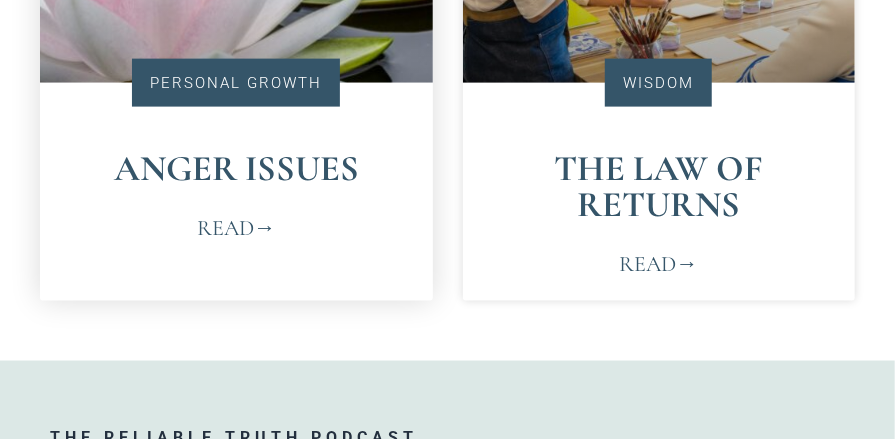 click on "Read" at bounding box center (236, 228) 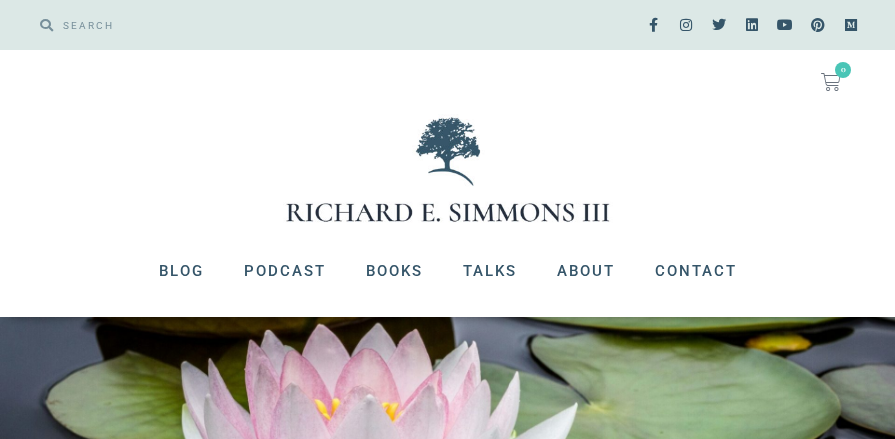 scroll, scrollTop: 0, scrollLeft: 0, axis: both 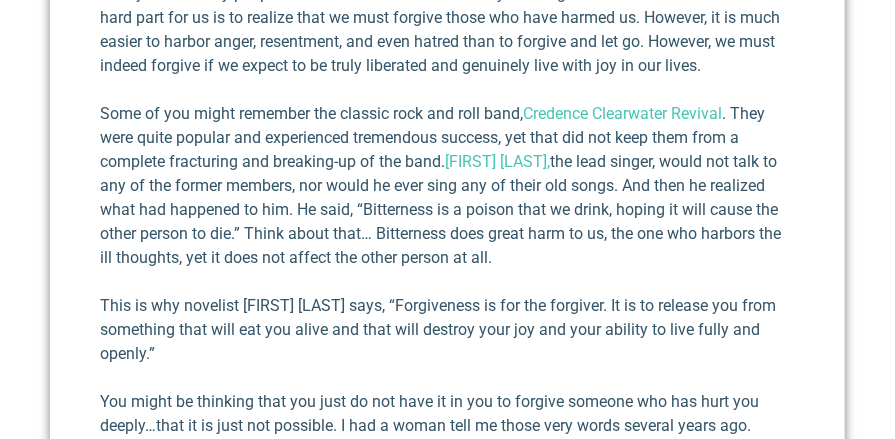 click on "Anger Issues
Richard E. Simmons III
August 1, 2025
In May of 2024, there was an article in  The   Wall Street Journal  titled, “Too Much Anger Harms Your Health.” The author of the article, Sumathi Reddy, says that medical research has learned anger doesn’t just damage our mental health, but also our hearts, brains and gastrointestinal systems. They also discovered that anger does greater damage than anxiety and sadness to a person’s life.
Some of you might remember the classic rock and roll band,  Credence Clearwater Revival . They were quite popular and experienced tremendous success, yet that did not keep them from a complete fracturing and breaking-up of the band." at bounding box center [447, 295] 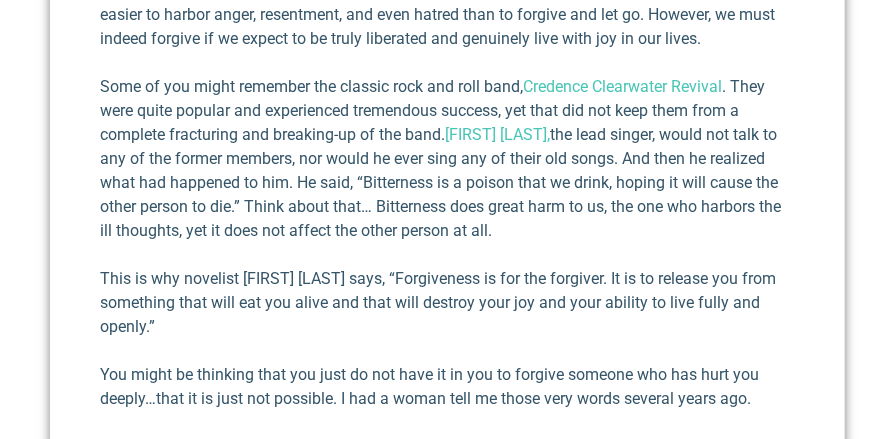 scroll, scrollTop: 896, scrollLeft: 0, axis: vertical 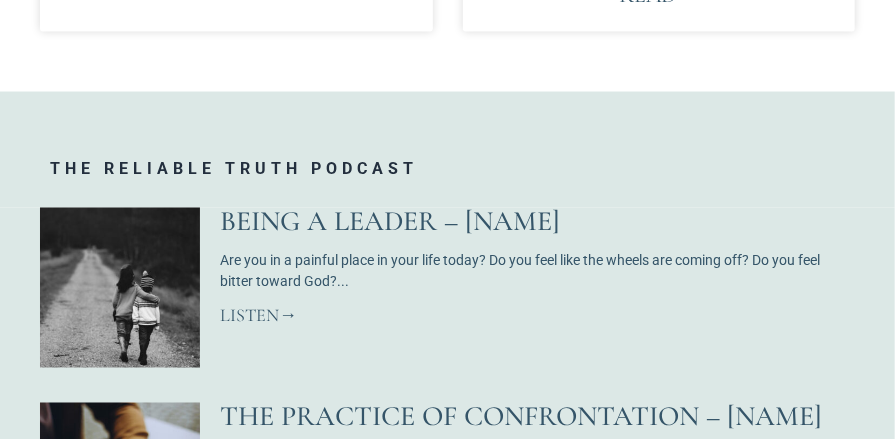 click on "Listen" at bounding box center (258, 316) 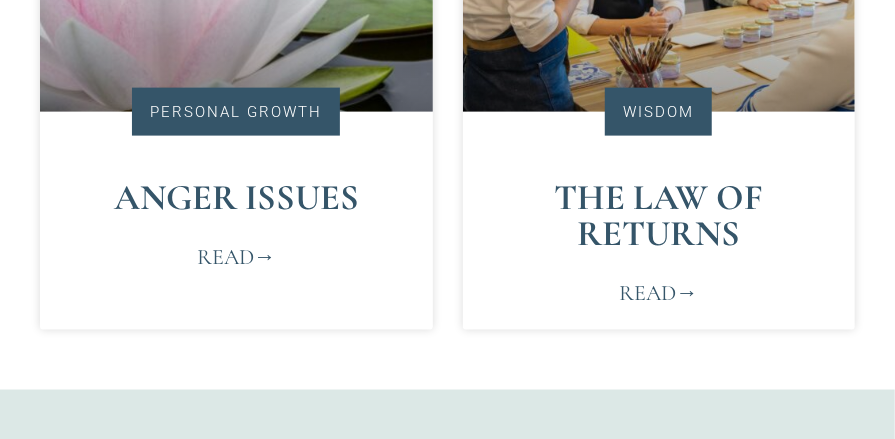 scroll, scrollTop: 928, scrollLeft: 0, axis: vertical 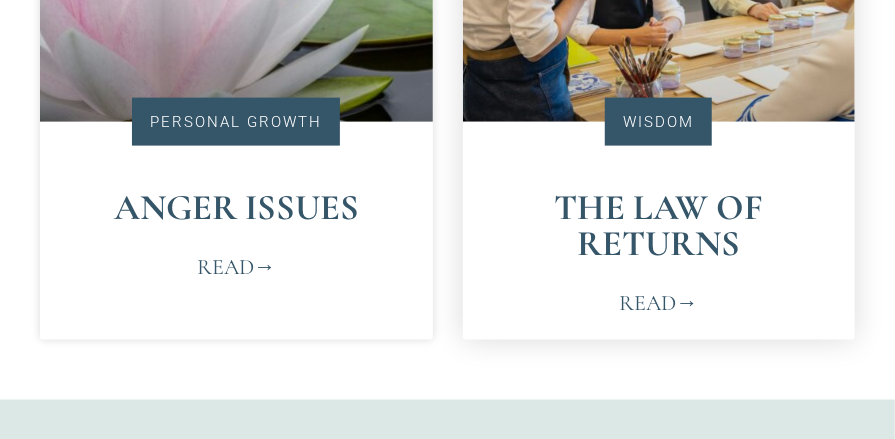 click on "Read" at bounding box center (658, 303) 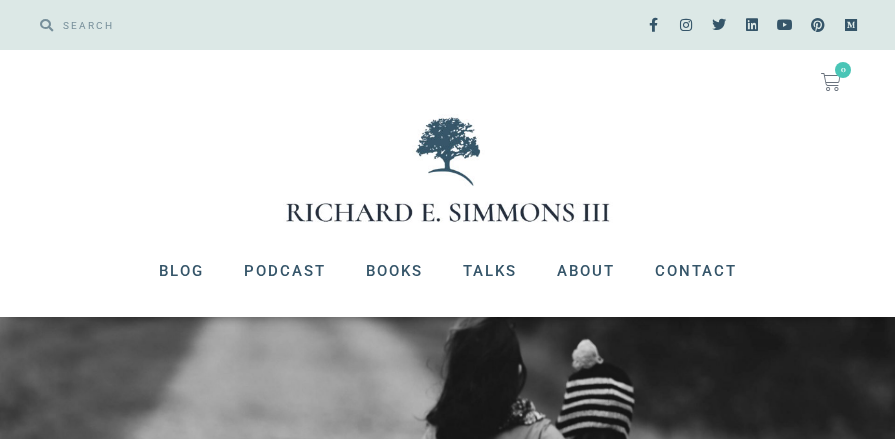 scroll, scrollTop: 0, scrollLeft: 0, axis: both 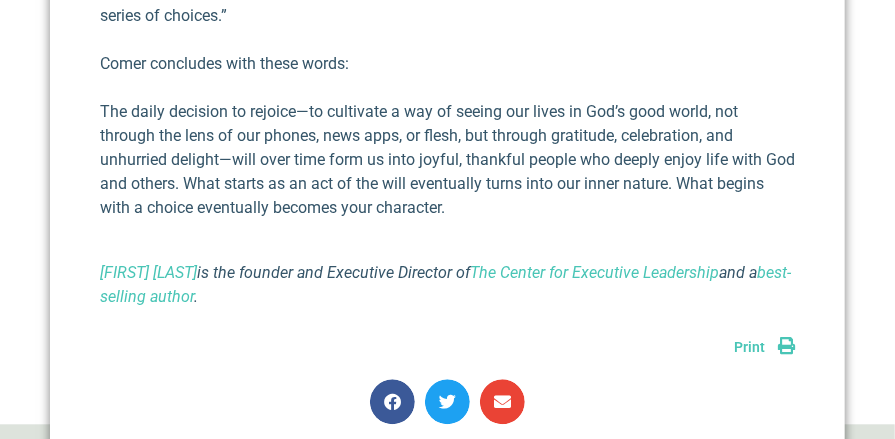 click on "Print" at bounding box center [749, 347] 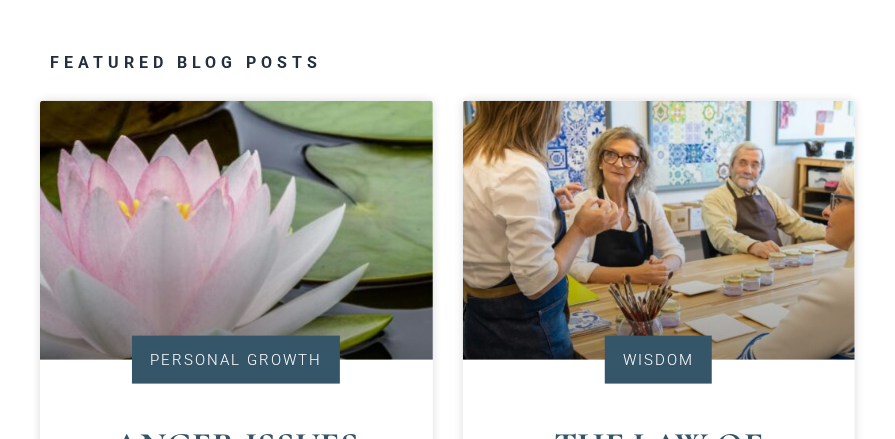 scroll, scrollTop: 1045, scrollLeft: 0, axis: vertical 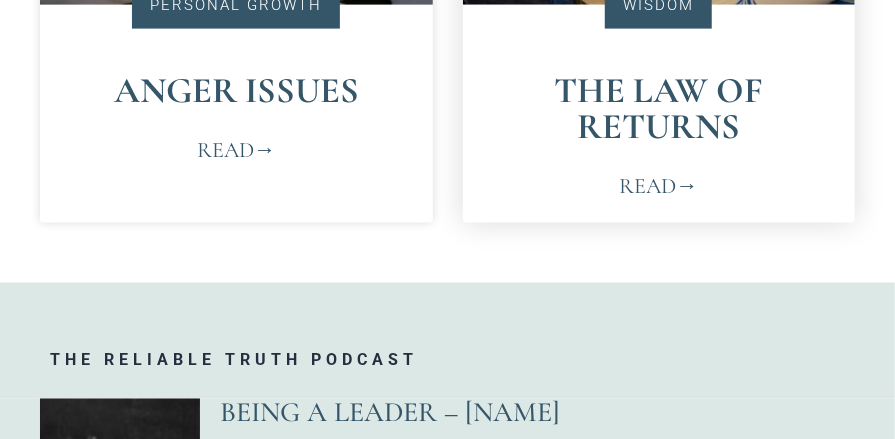 click on "Read" at bounding box center [658, 186] 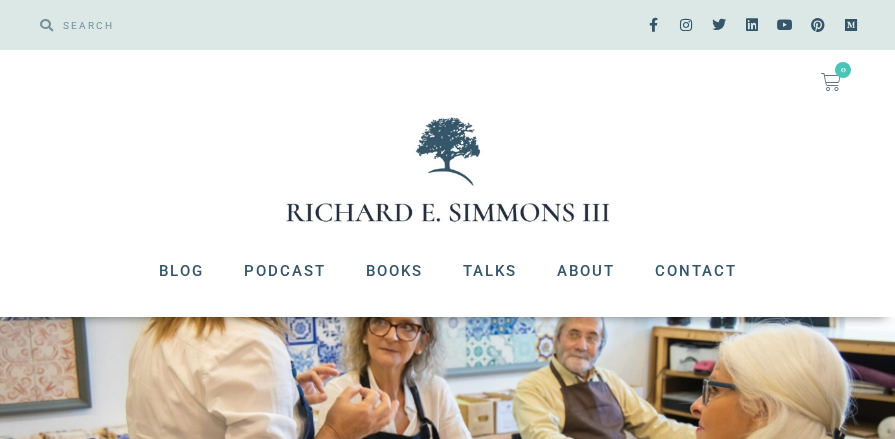 scroll, scrollTop: 0, scrollLeft: 0, axis: both 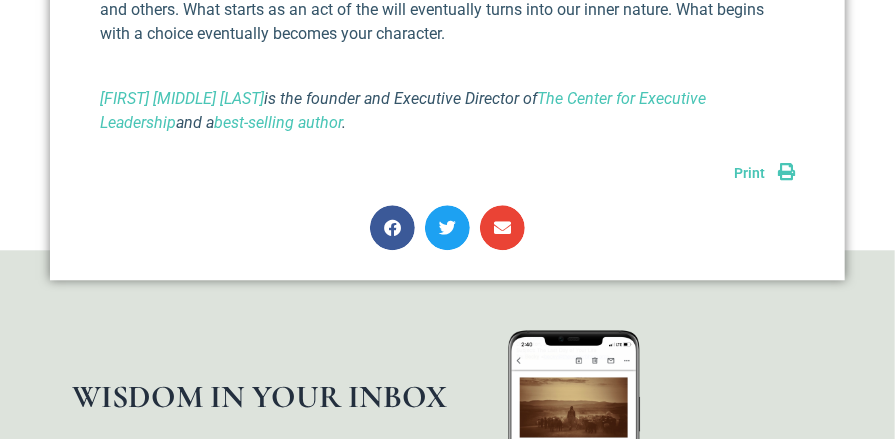 click on "Print" at bounding box center [749, 173] 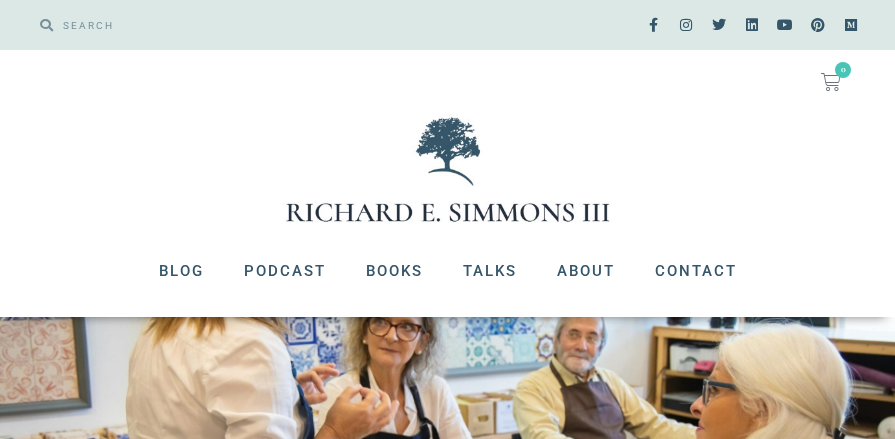 scroll, scrollTop: 1592, scrollLeft: 0, axis: vertical 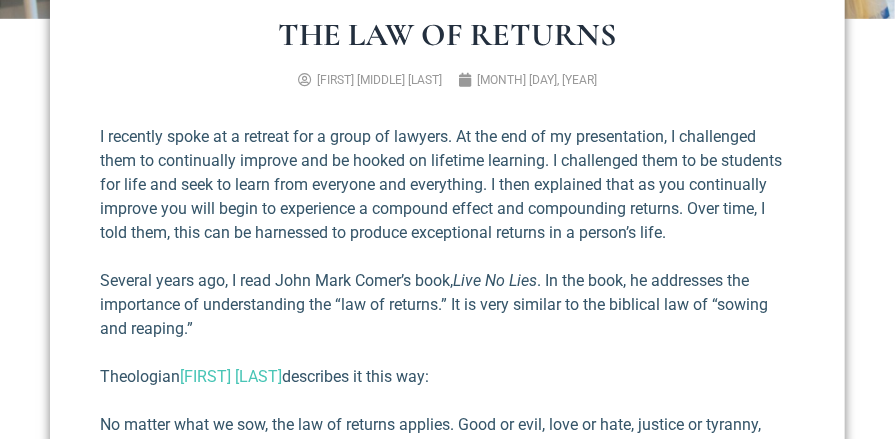 click on "Live No Lies" at bounding box center [495, 280] 